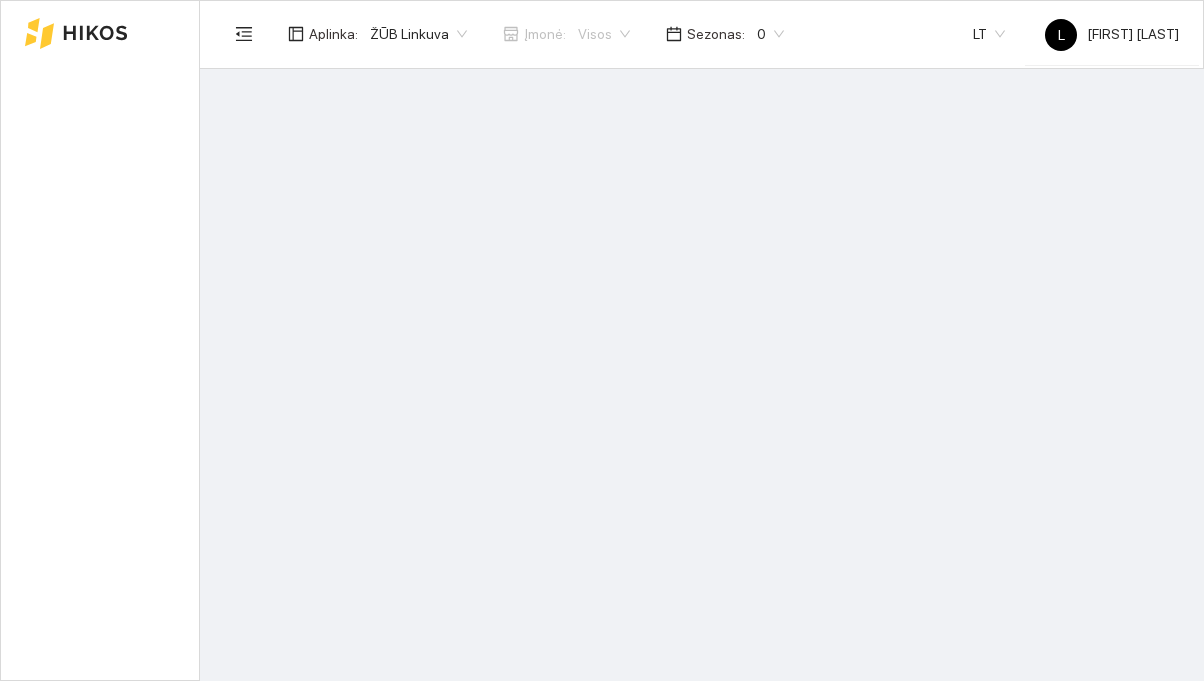 scroll, scrollTop: 0, scrollLeft: 0, axis: both 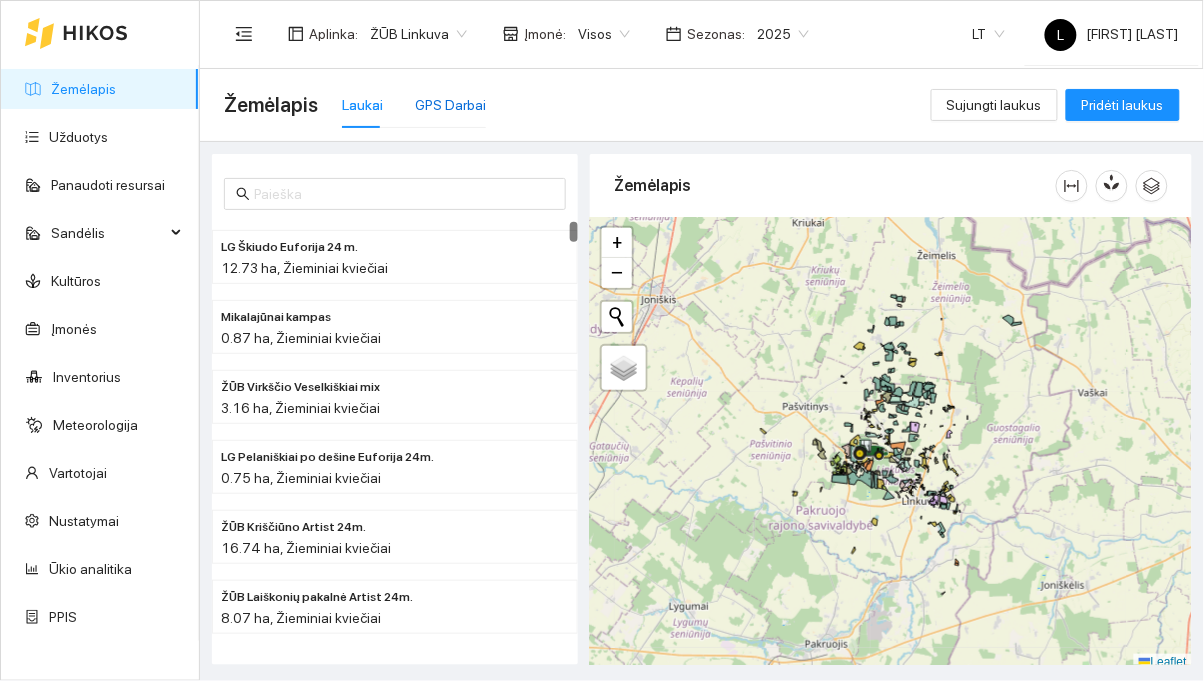 click on "GPS Darbai" at bounding box center [450, 105] 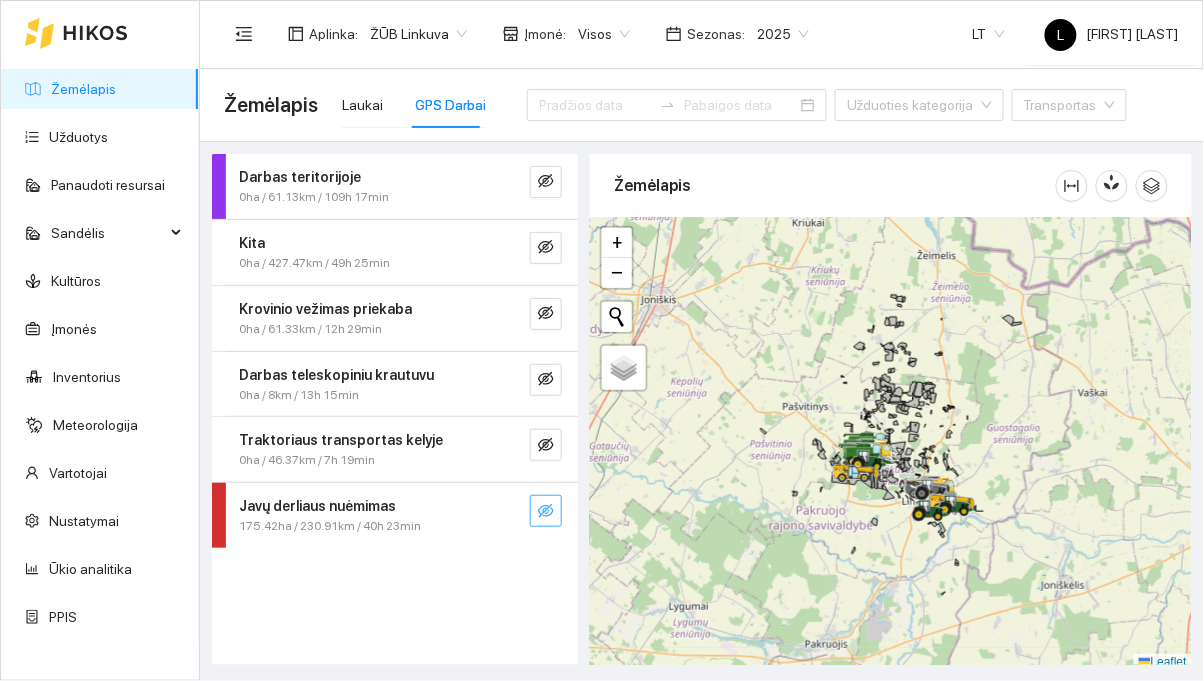 click at bounding box center (546, 511) 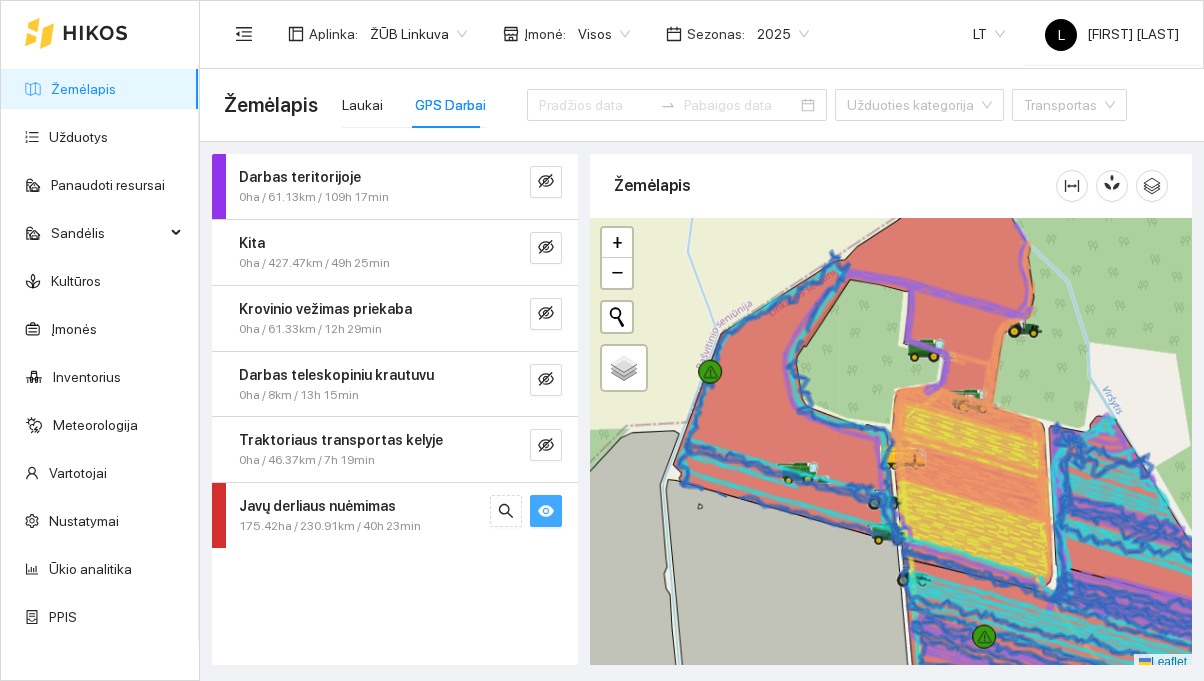 scroll, scrollTop: 0, scrollLeft: 0, axis: both 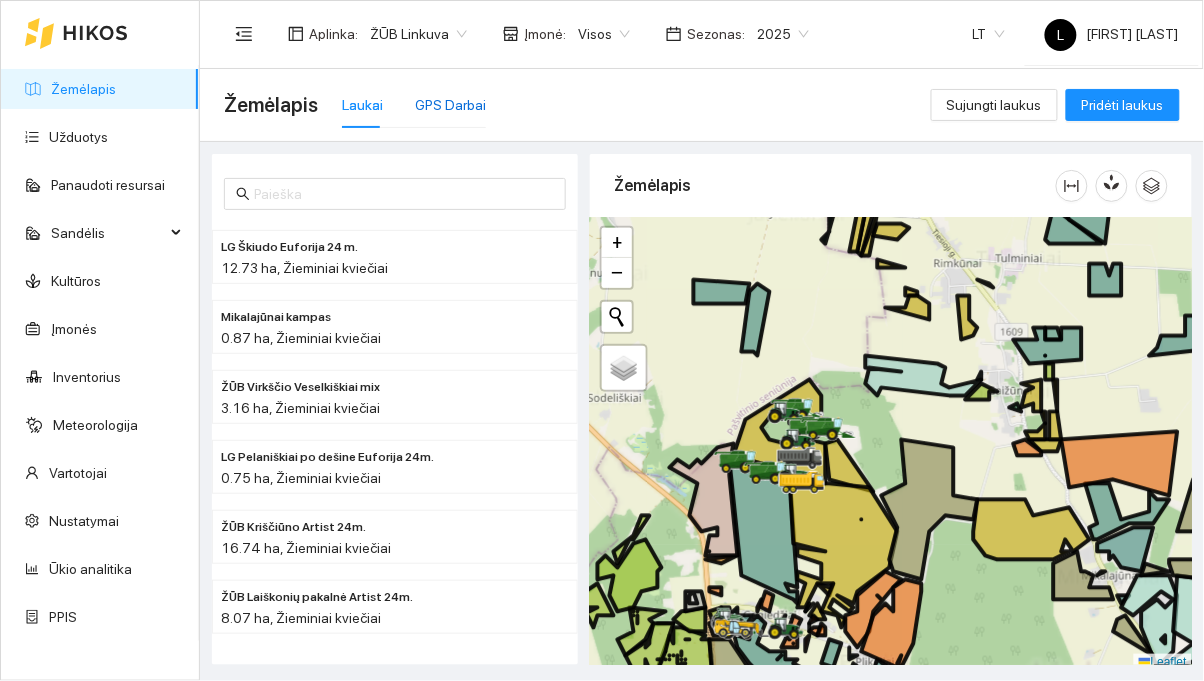 click on "GPS Darbai" at bounding box center [450, 105] 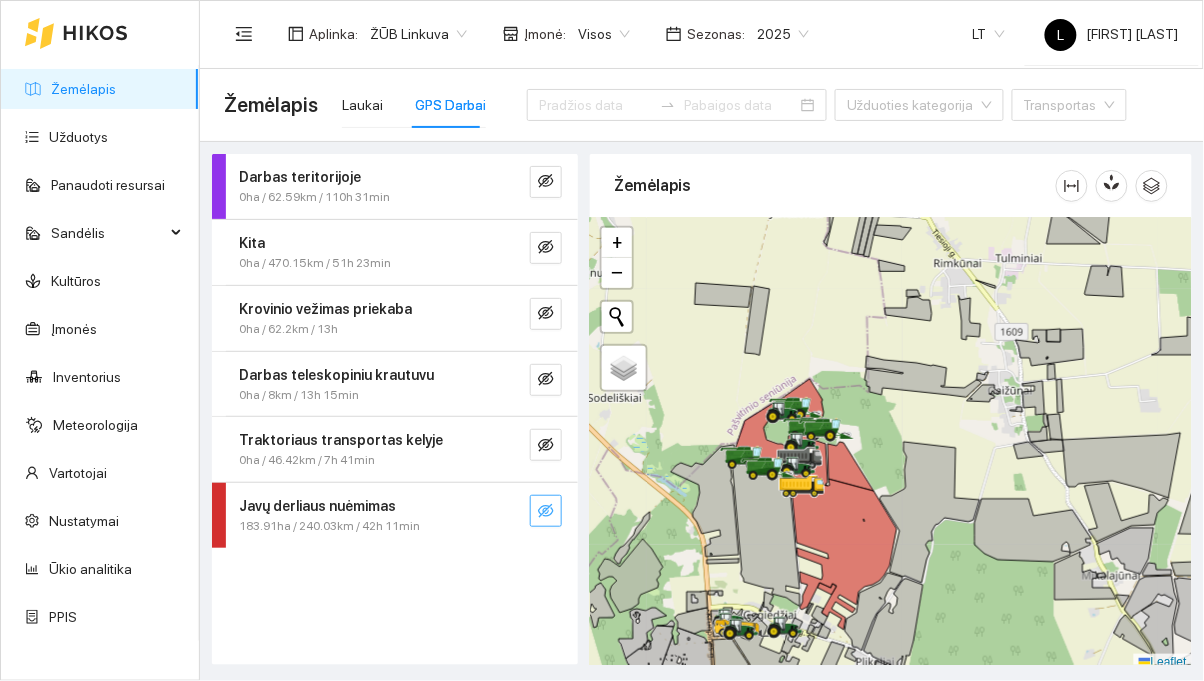 click at bounding box center (546, 511) 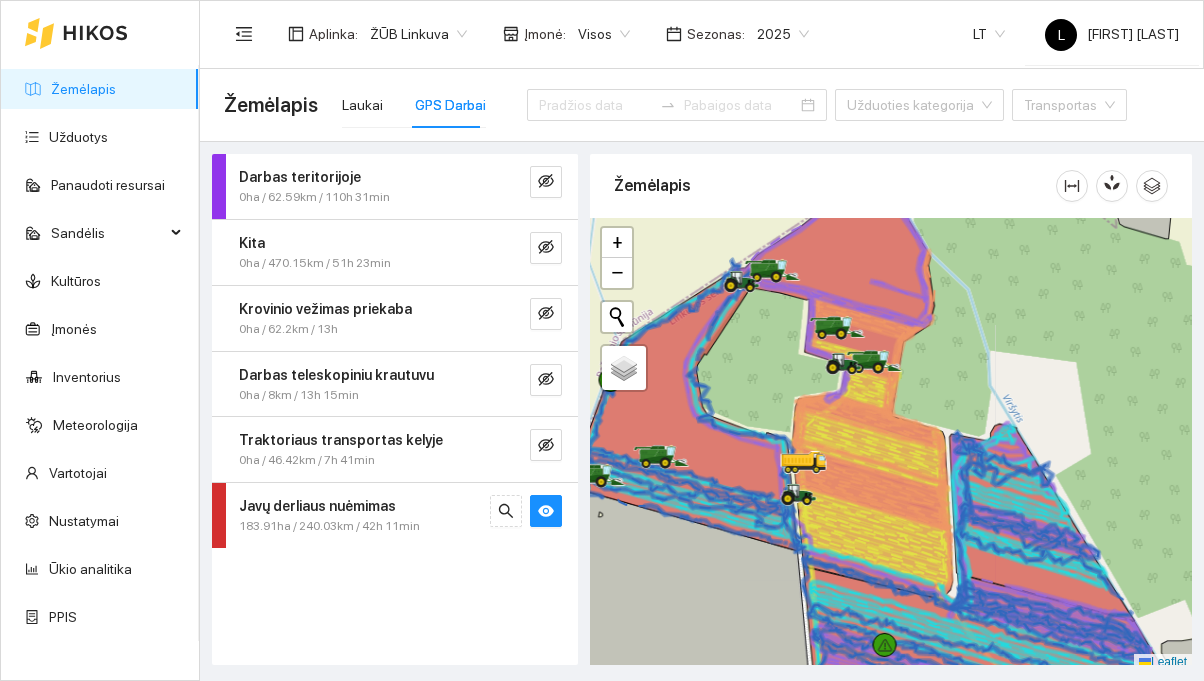 scroll, scrollTop: 0, scrollLeft: 0, axis: both 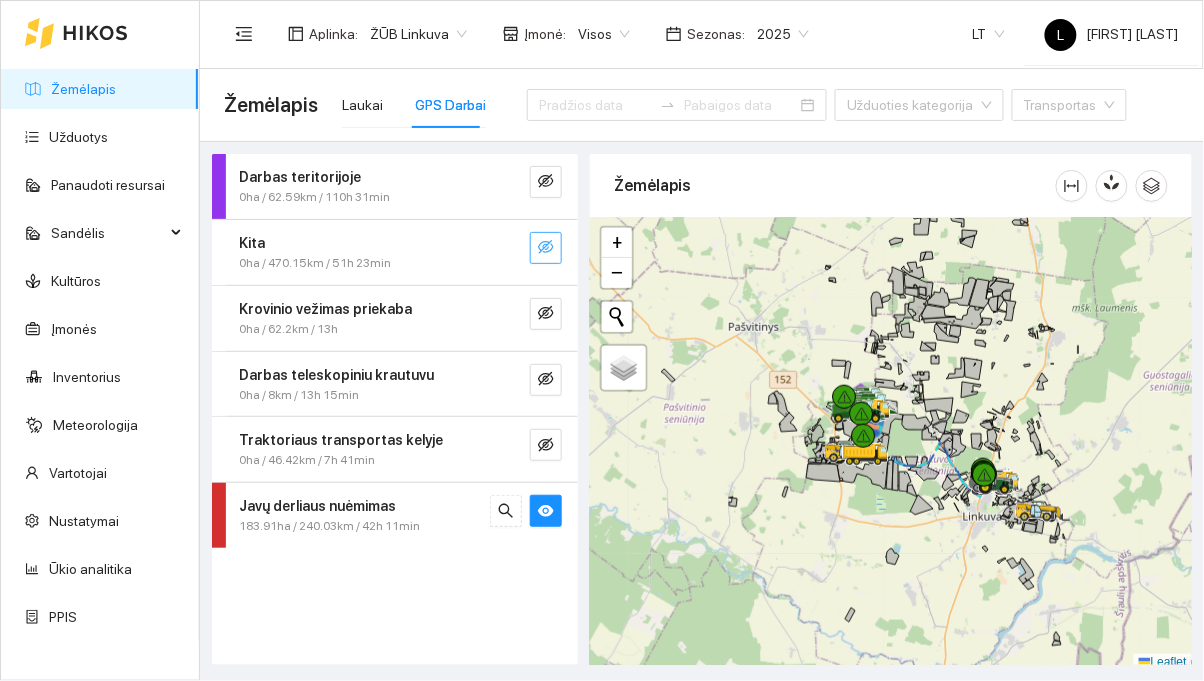 click at bounding box center [546, 248] 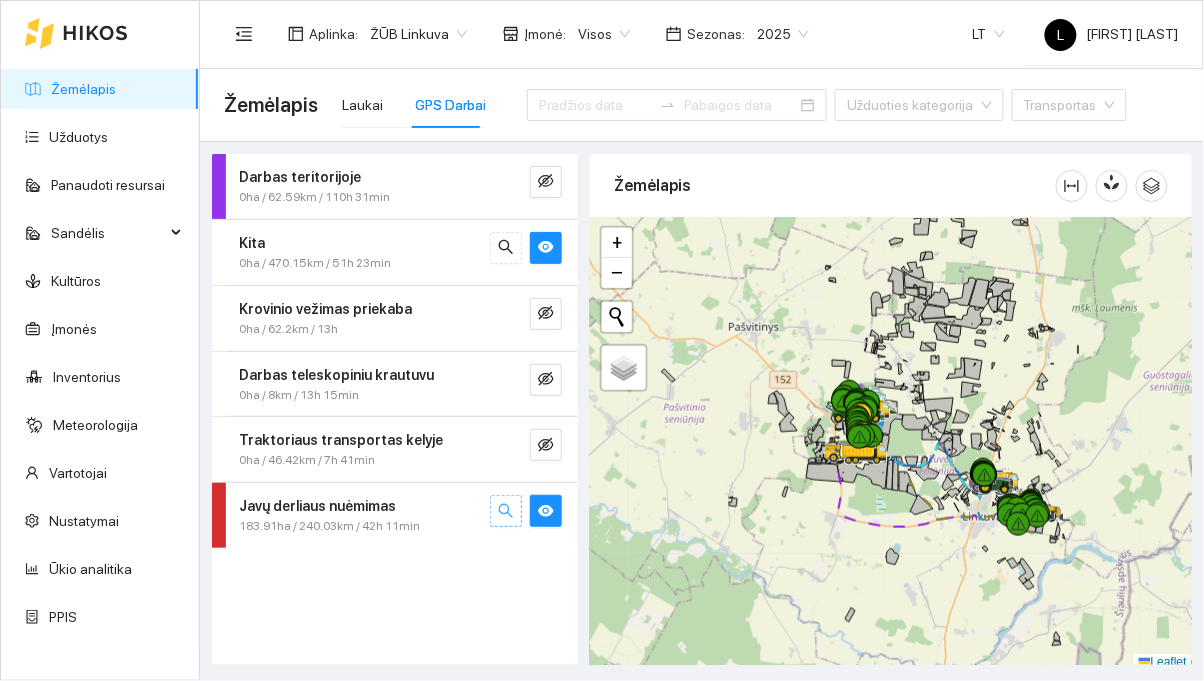 click at bounding box center [506, 511] 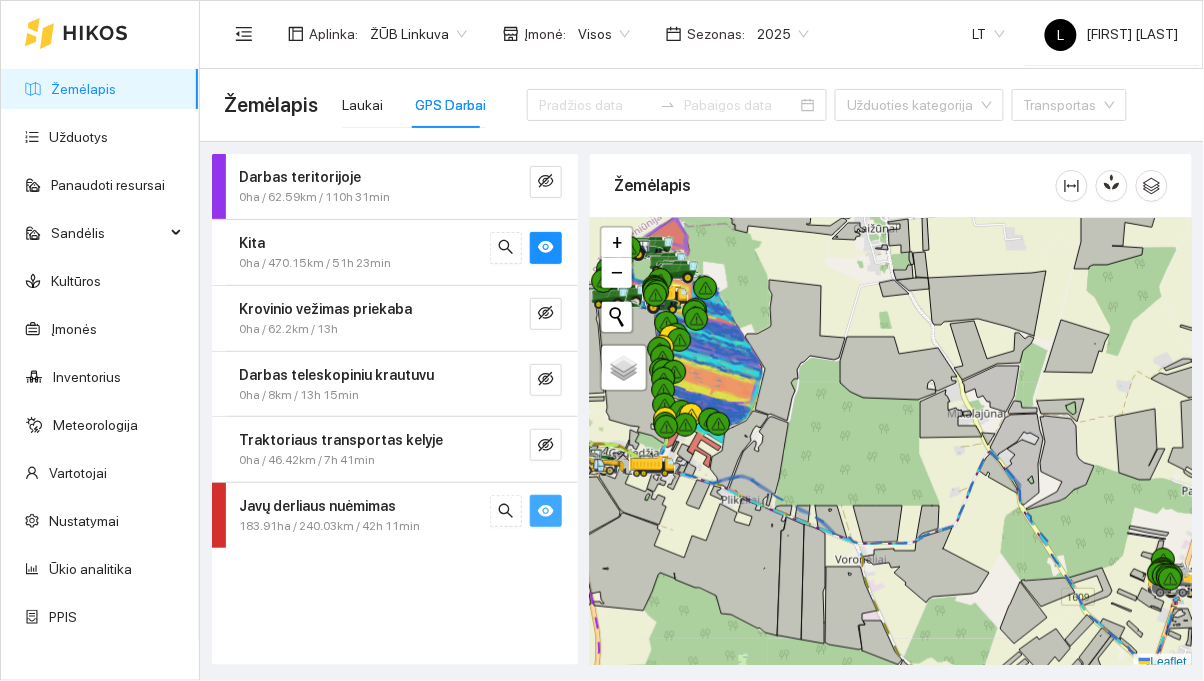 click at bounding box center [546, 511] 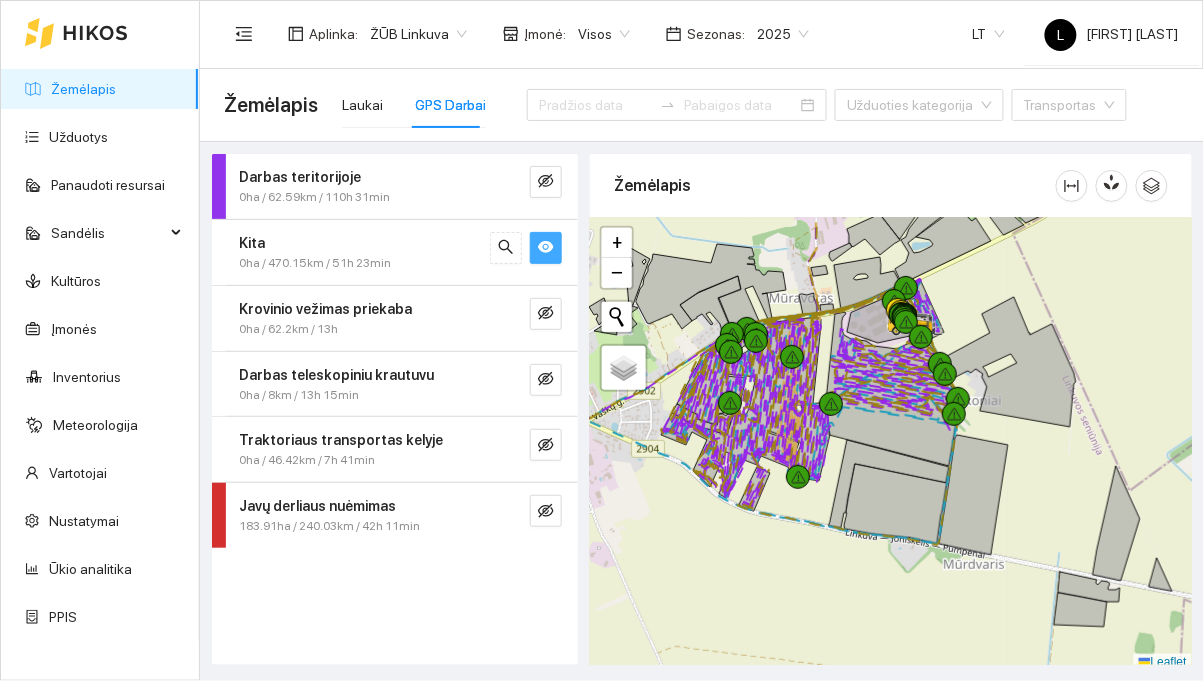 click at bounding box center [546, 248] 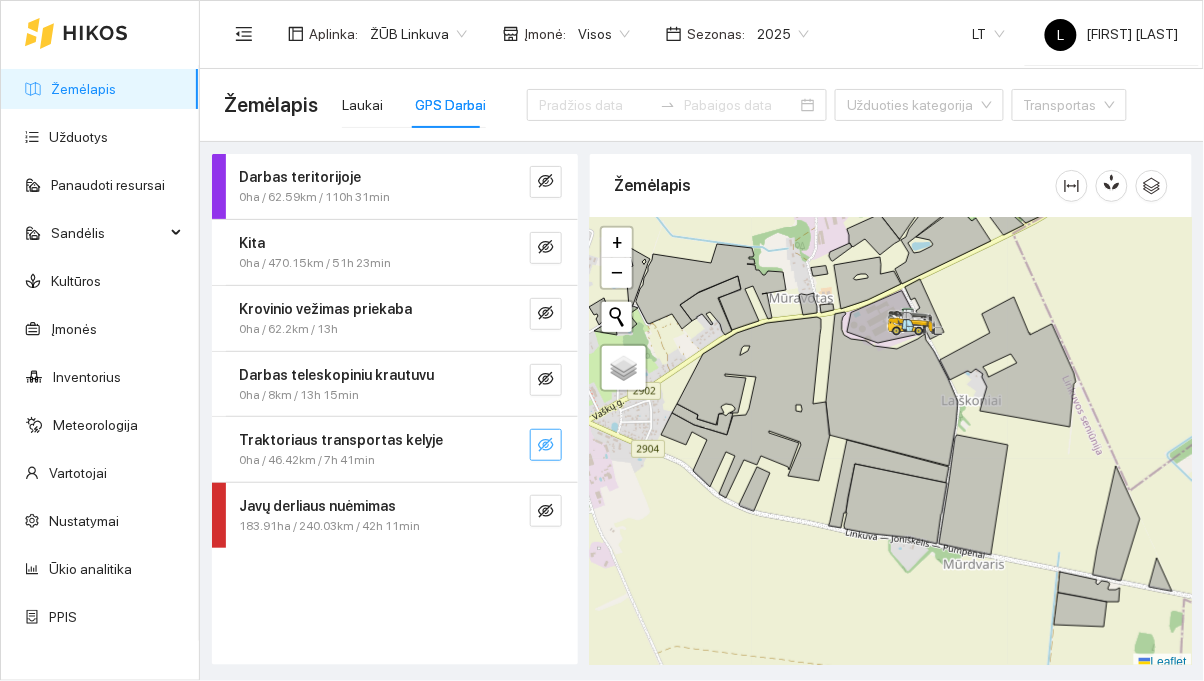 click 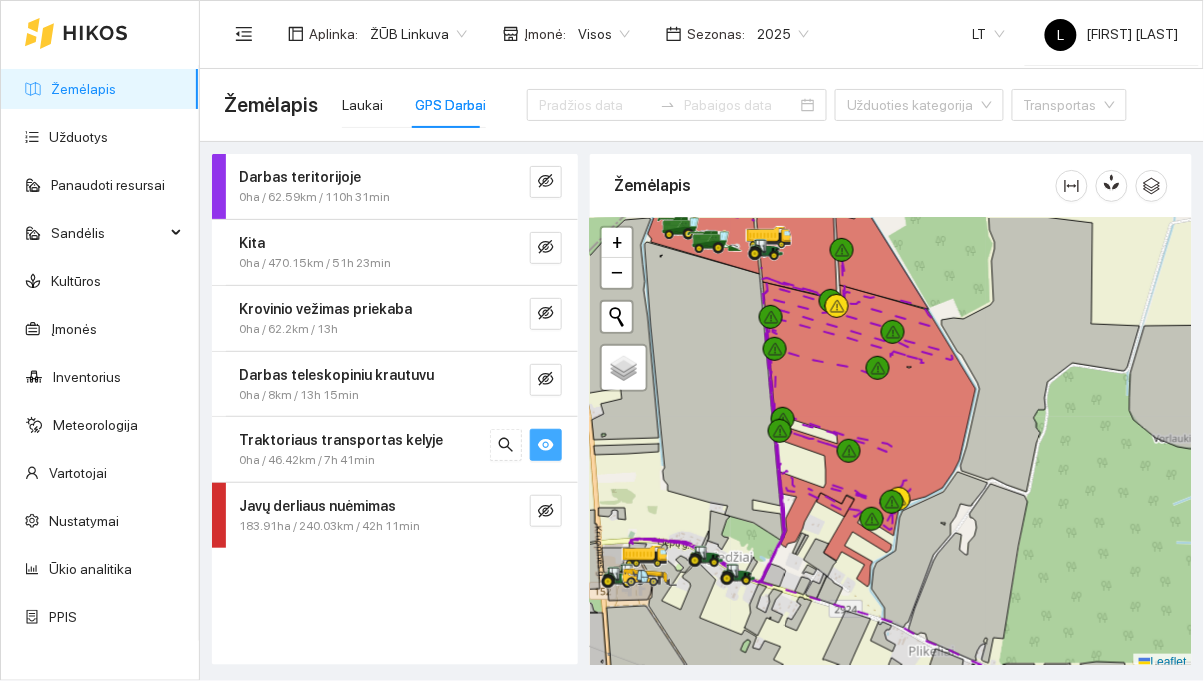 click 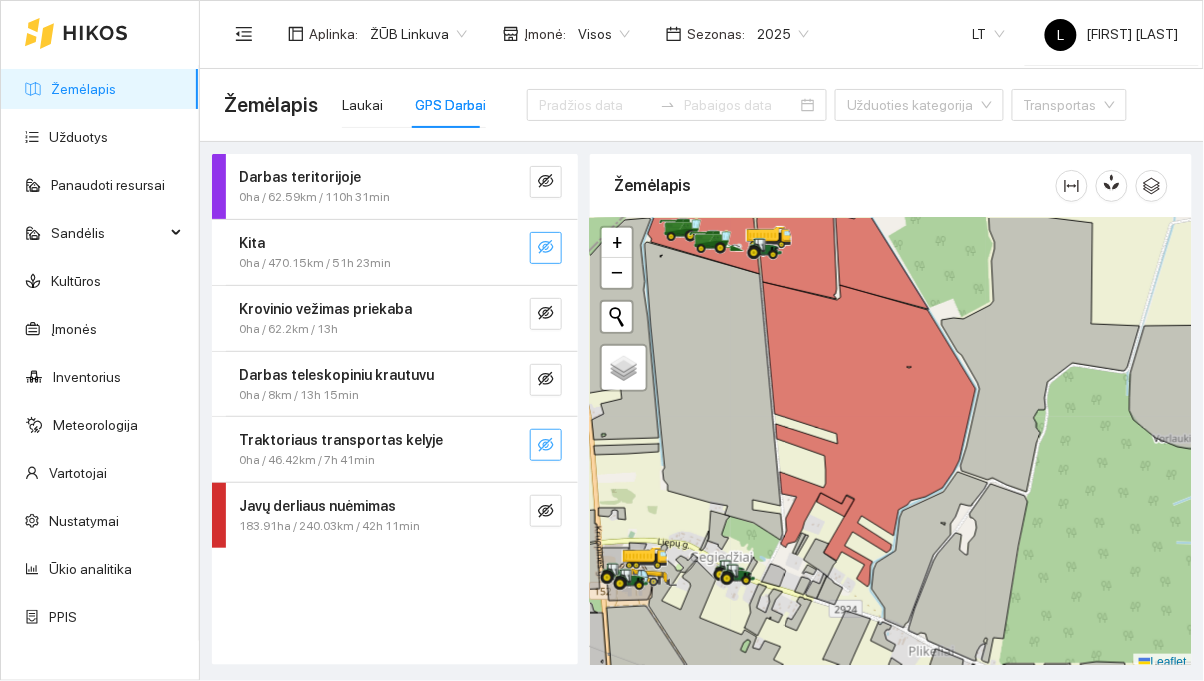 click at bounding box center (546, 248) 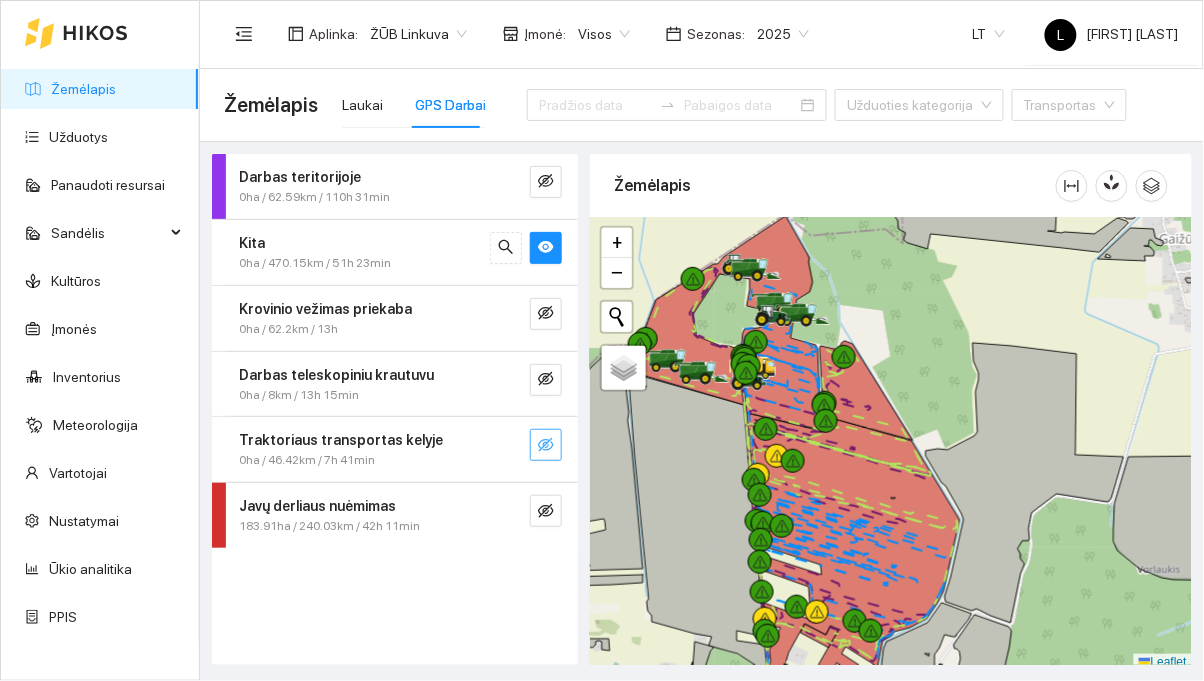 click 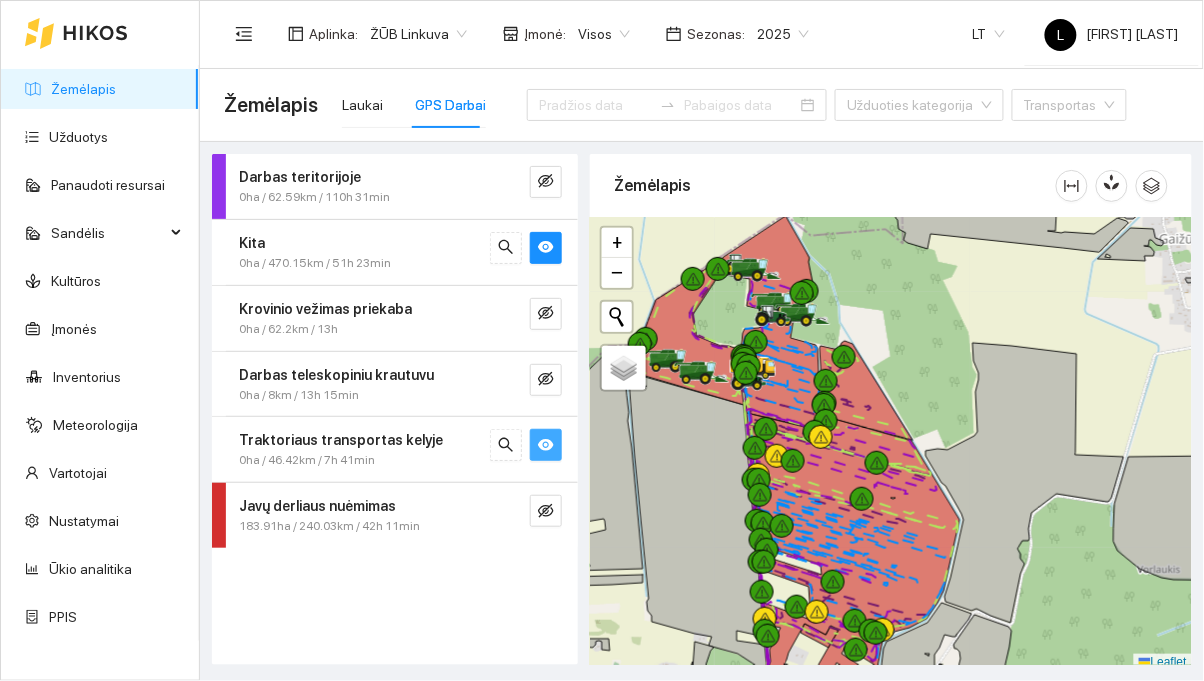 click 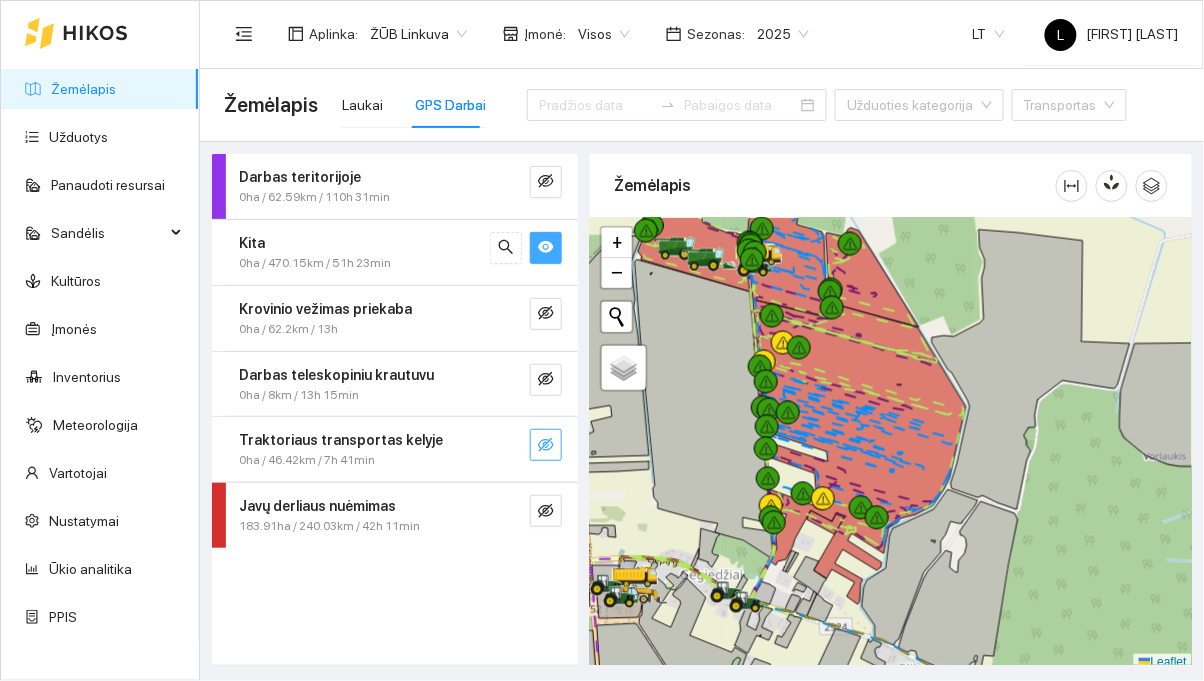 click at bounding box center (546, 248) 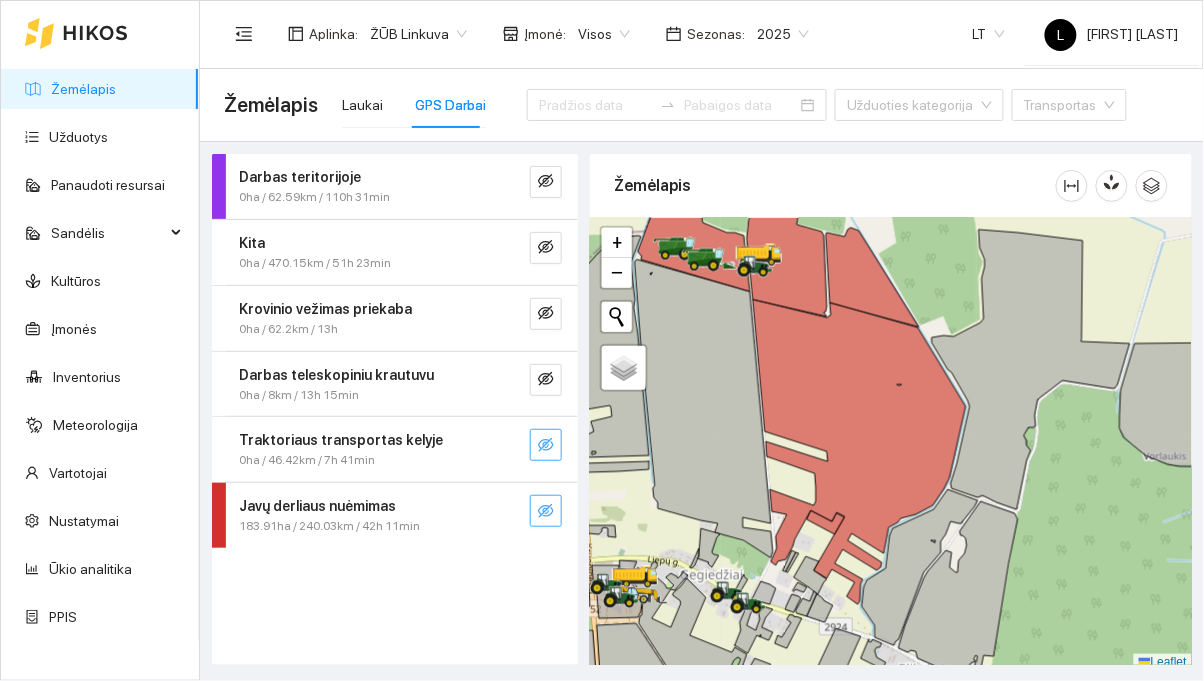click at bounding box center (546, 511) 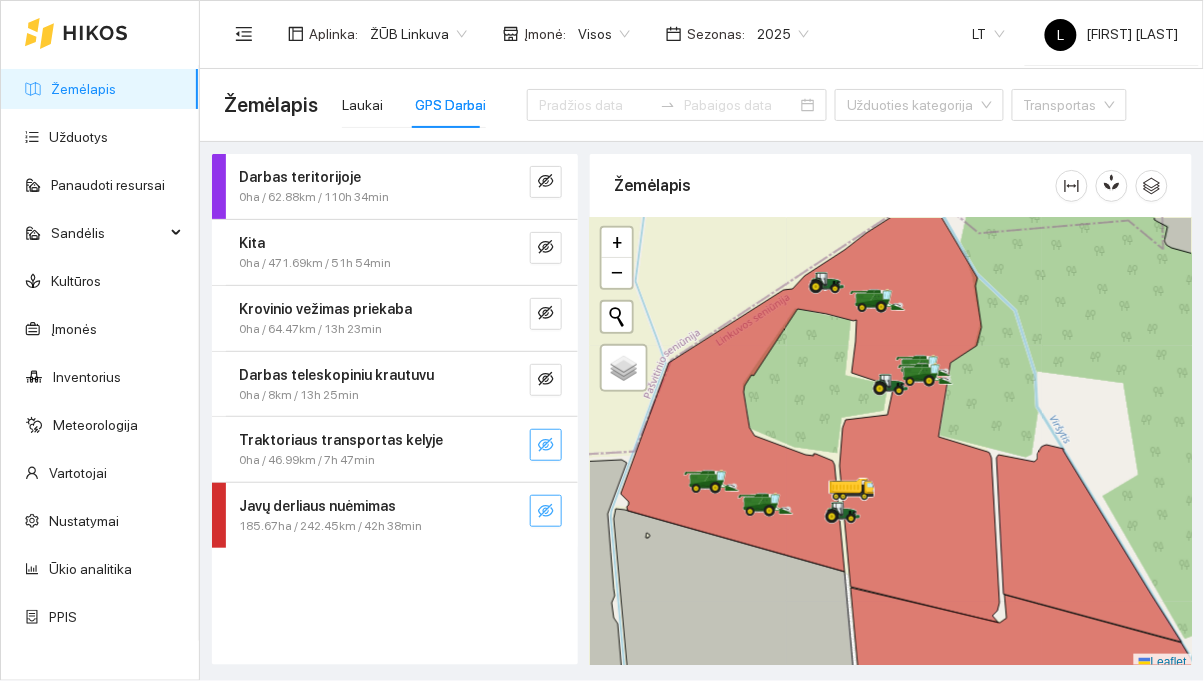 click at bounding box center [546, 511] 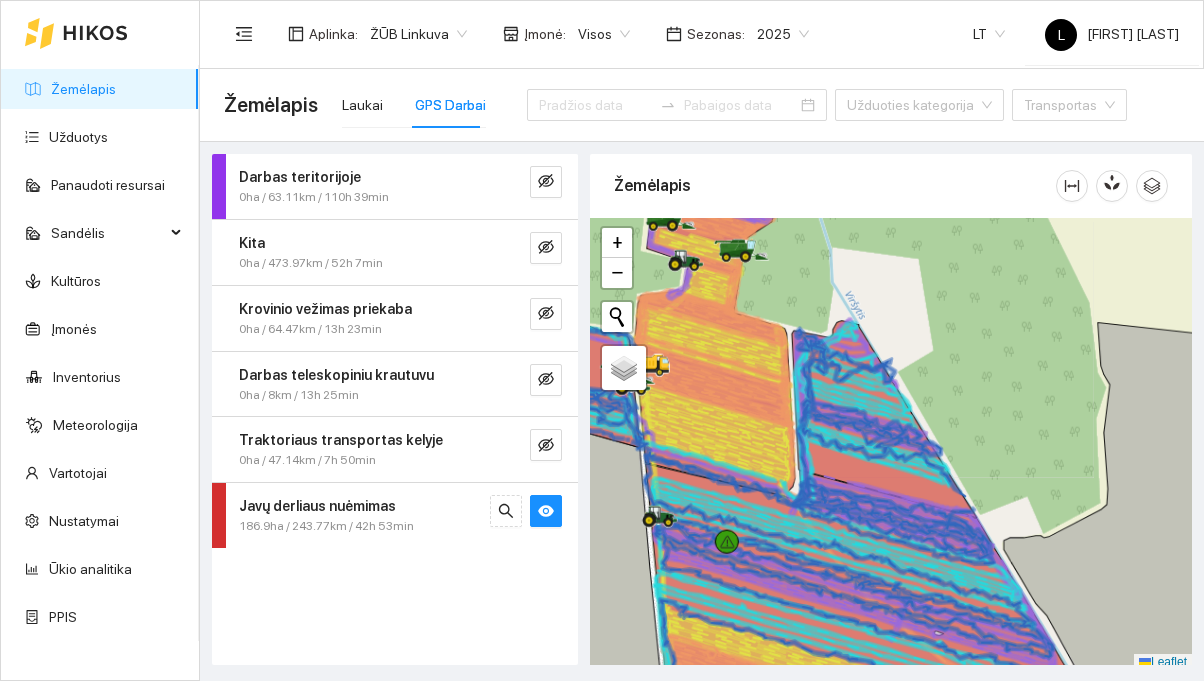 scroll, scrollTop: 0, scrollLeft: 0, axis: both 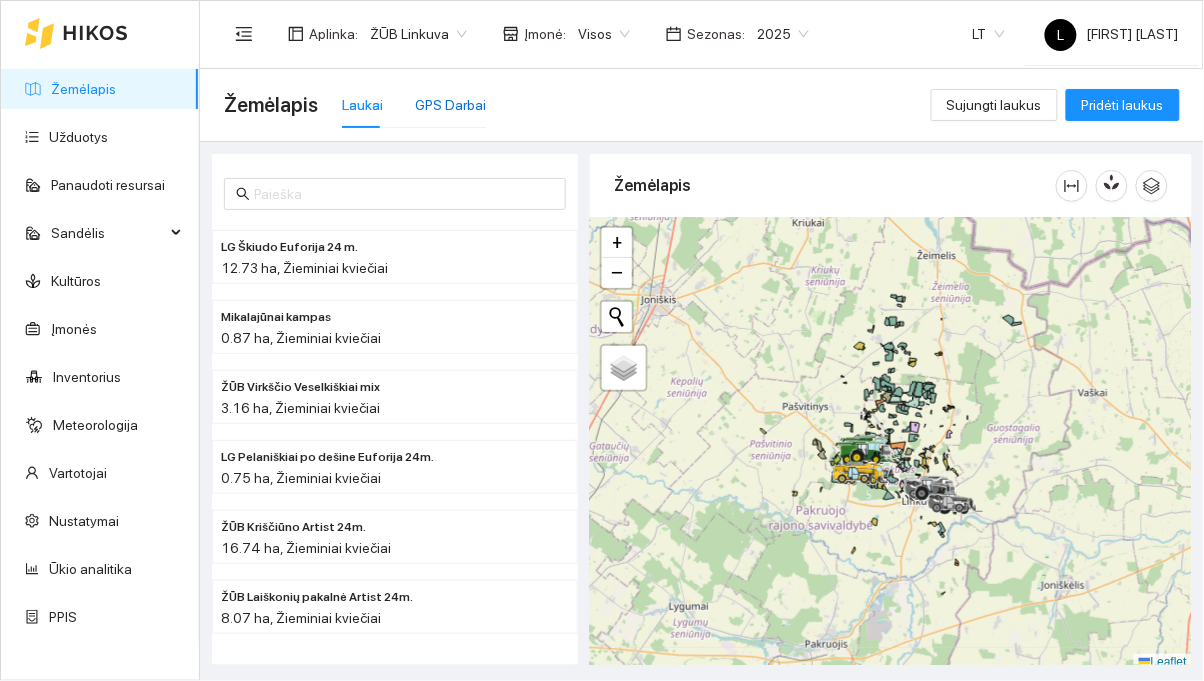 click on "GPS Darbai" at bounding box center [450, 105] 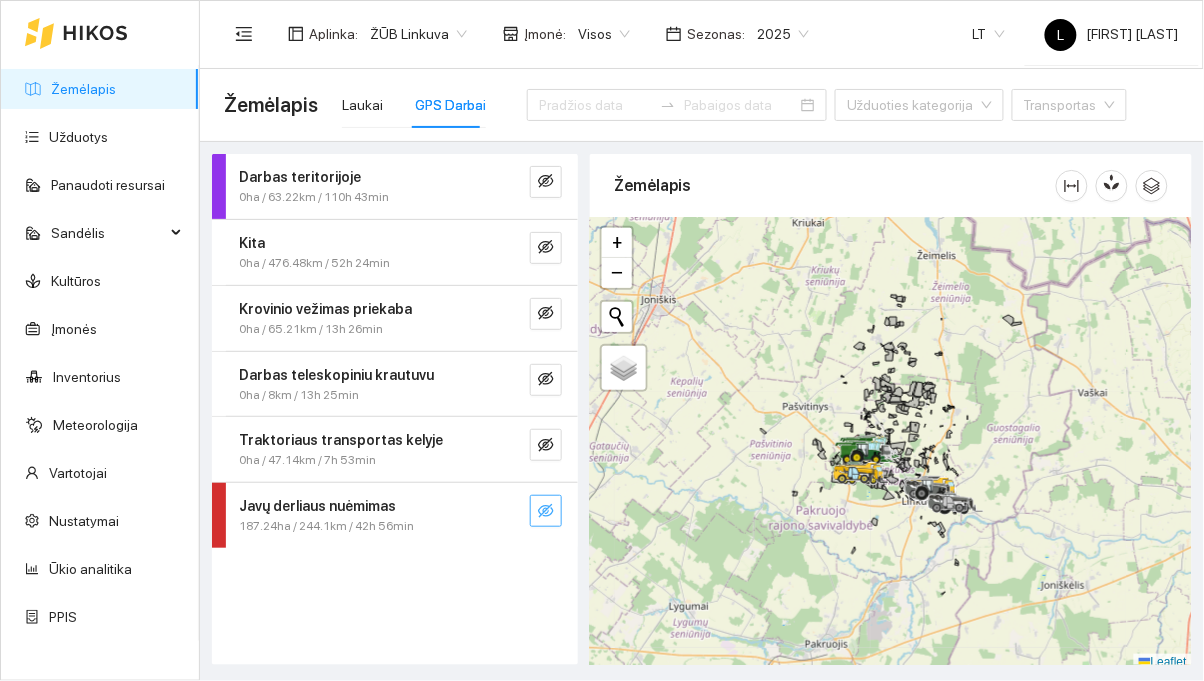 click 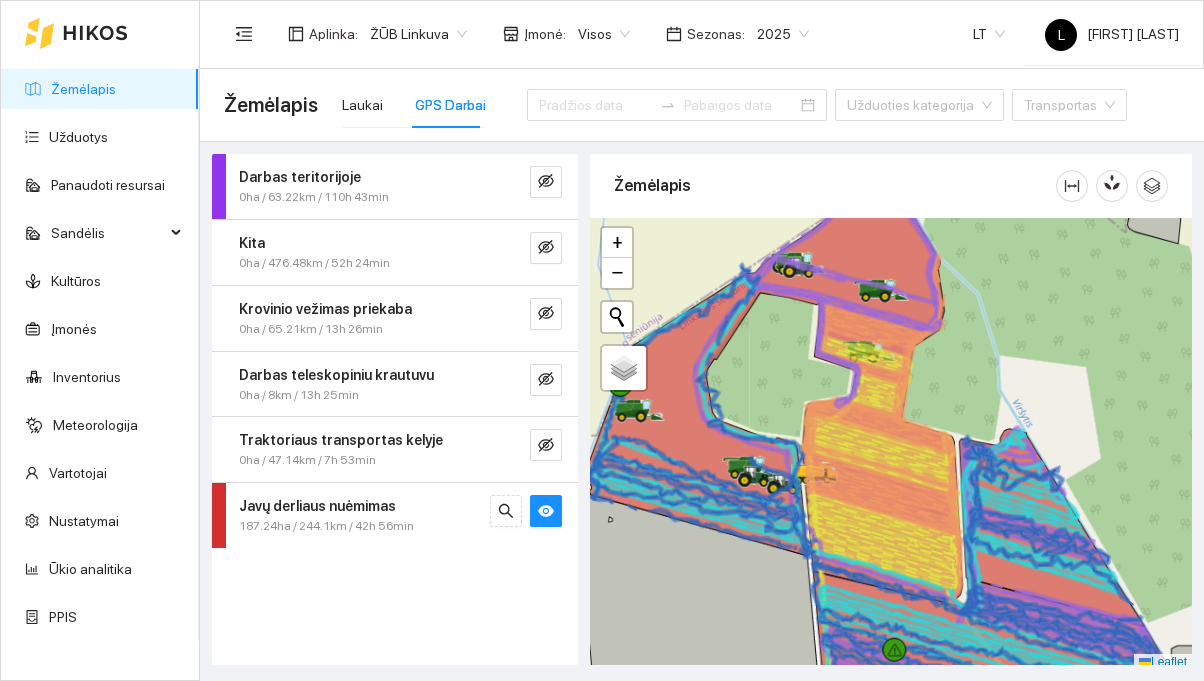 scroll, scrollTop: 0, scrollLeft: 0, axis: both 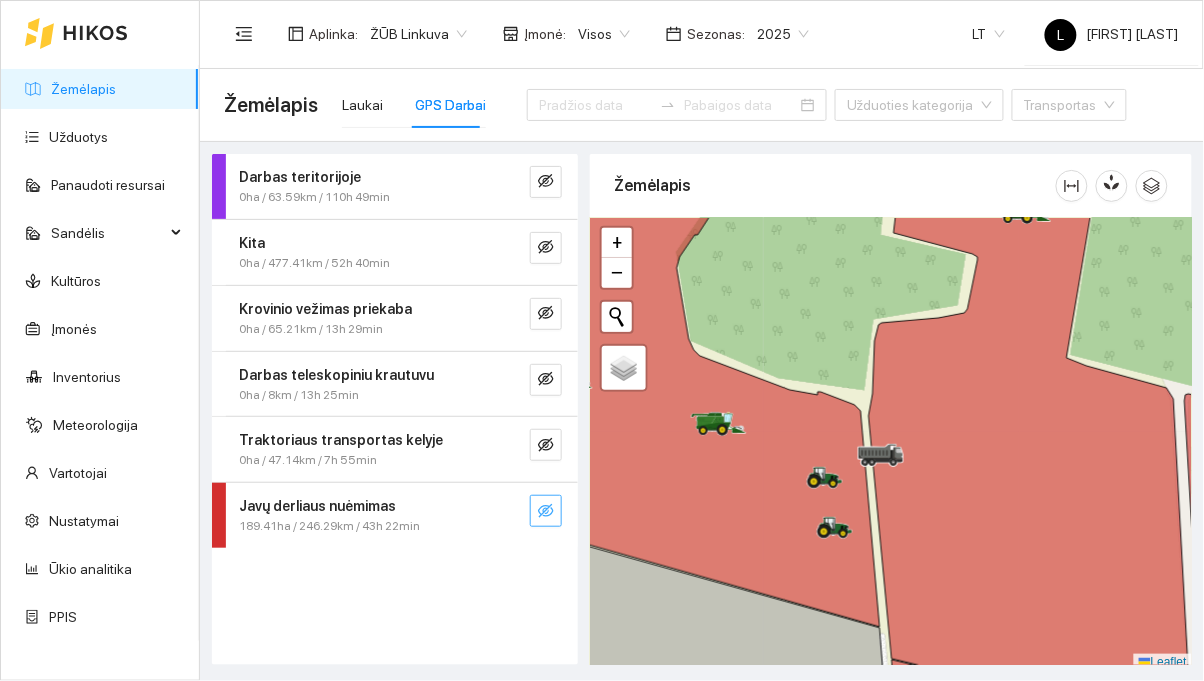 click 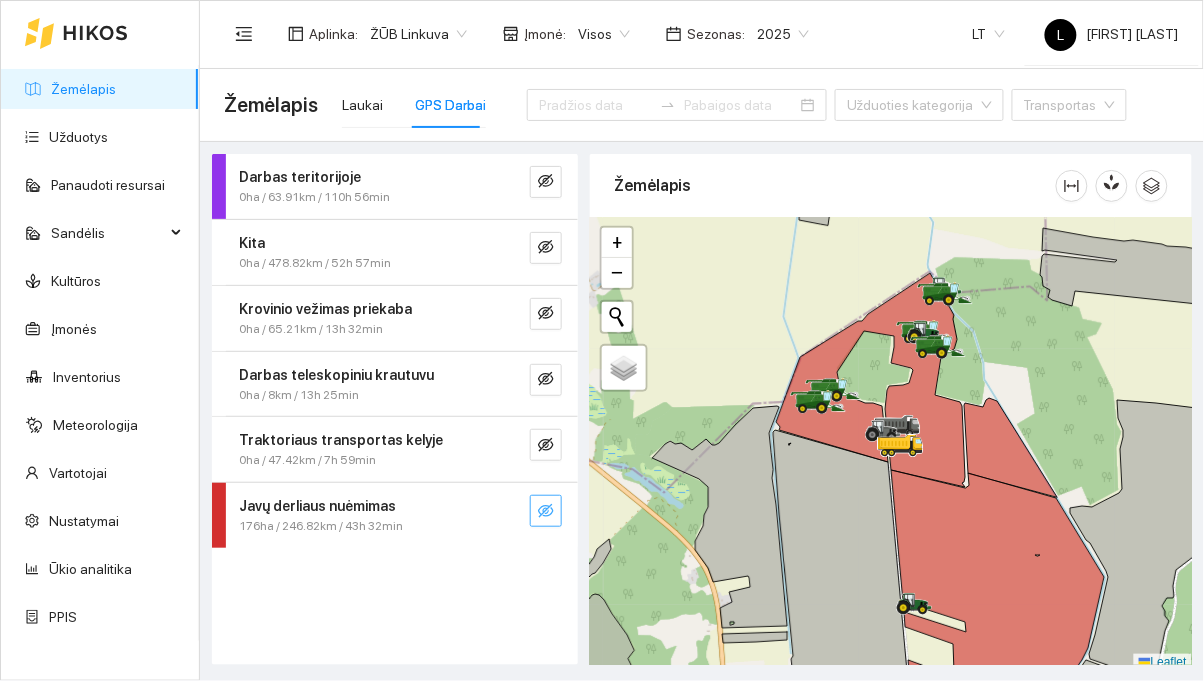 click at bounding box center (546, 512) 